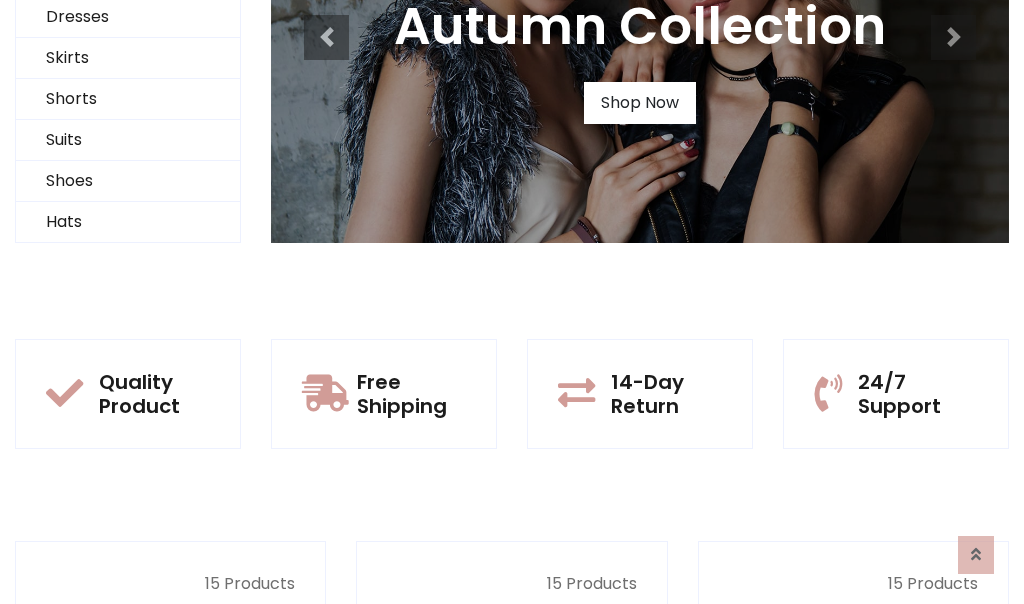 scroll, scrollTop: 0, scrollLeft: 0, axis: both 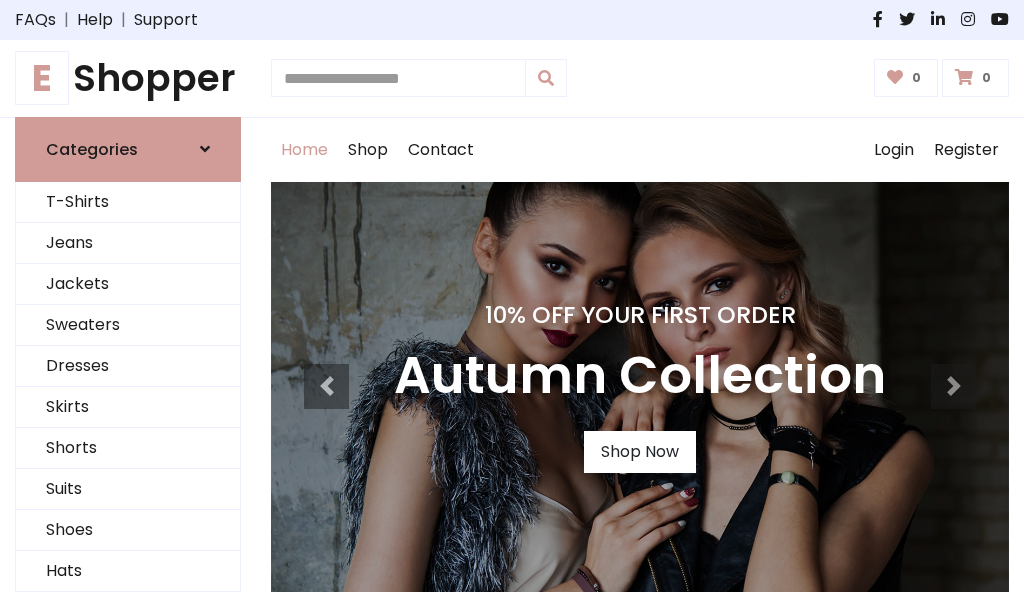 click on "10% Off Your First Order" at bounding box center [640, 315] 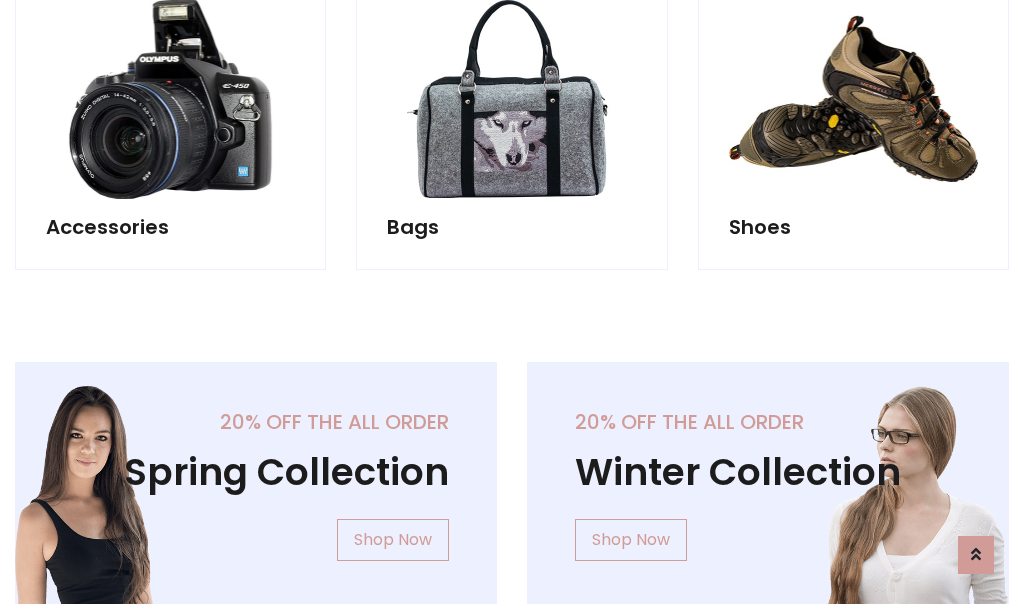scroll, scrollTop: 4023, scrollLeft: 0, axis: vertical 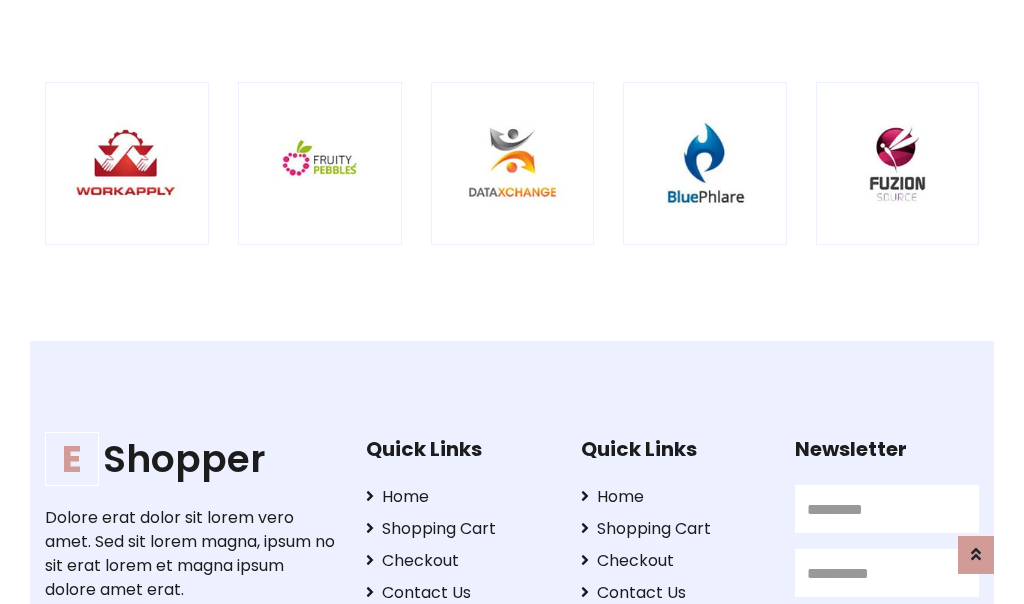 click at bounding box center [128, -1835] 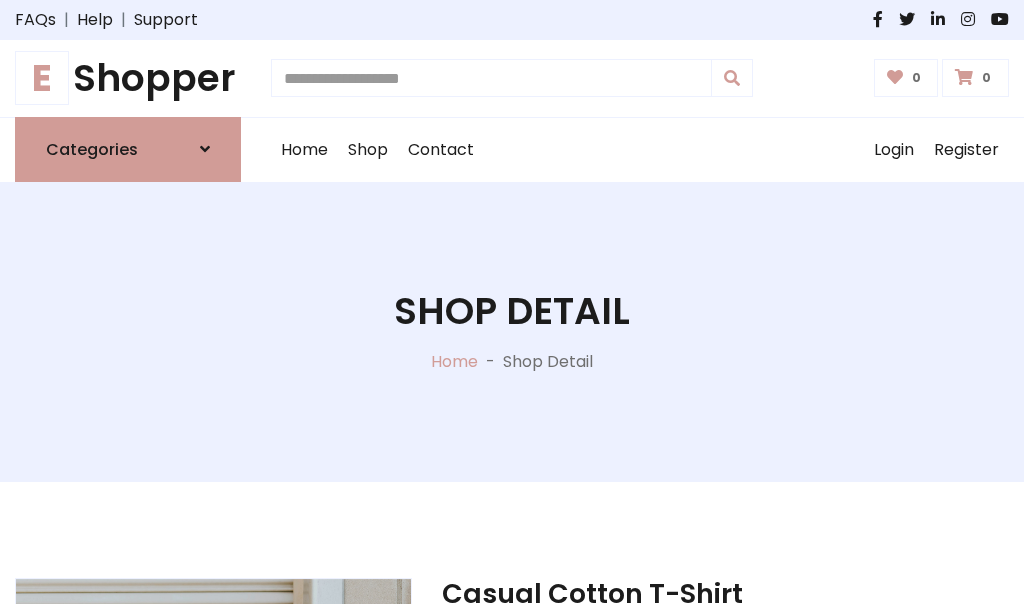 scroll, scrollTop: 0, scrollLeft: 0, axis: both 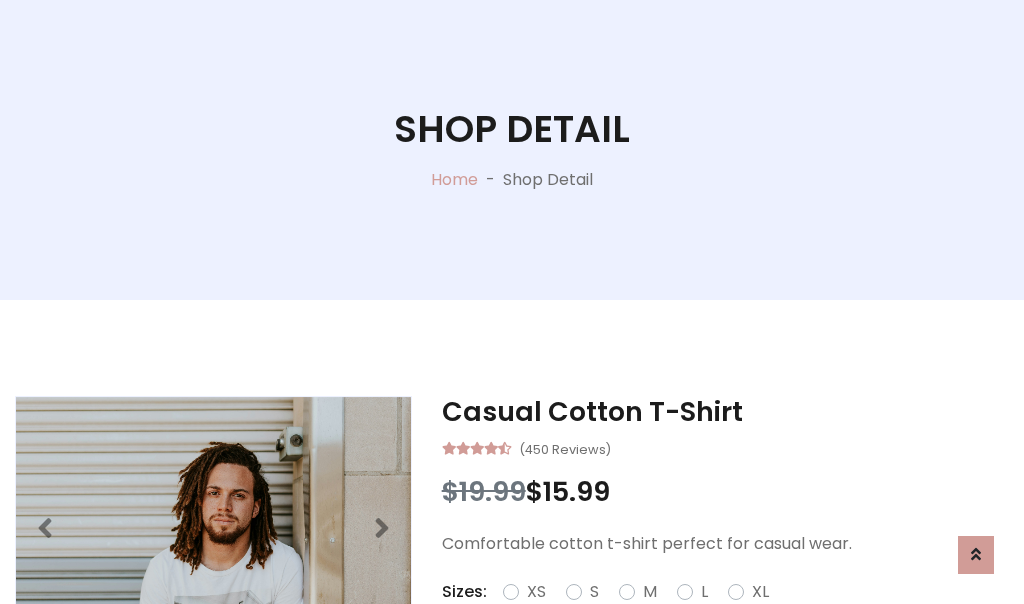 click on "M" at bounding box center (650, 592) 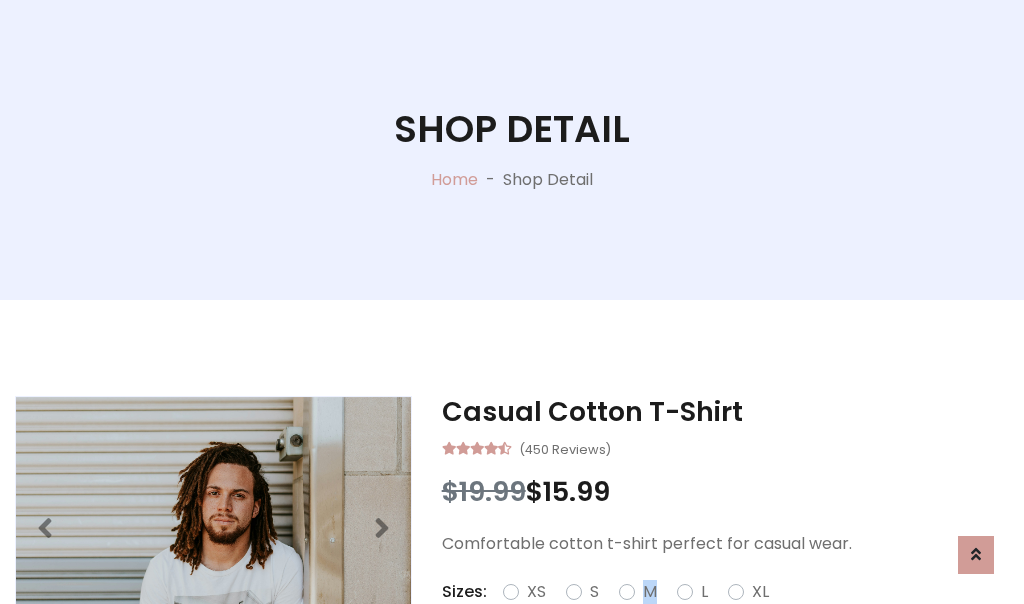 scroll, scrollTop: 4, scrollLeft: 0, axis: vertical 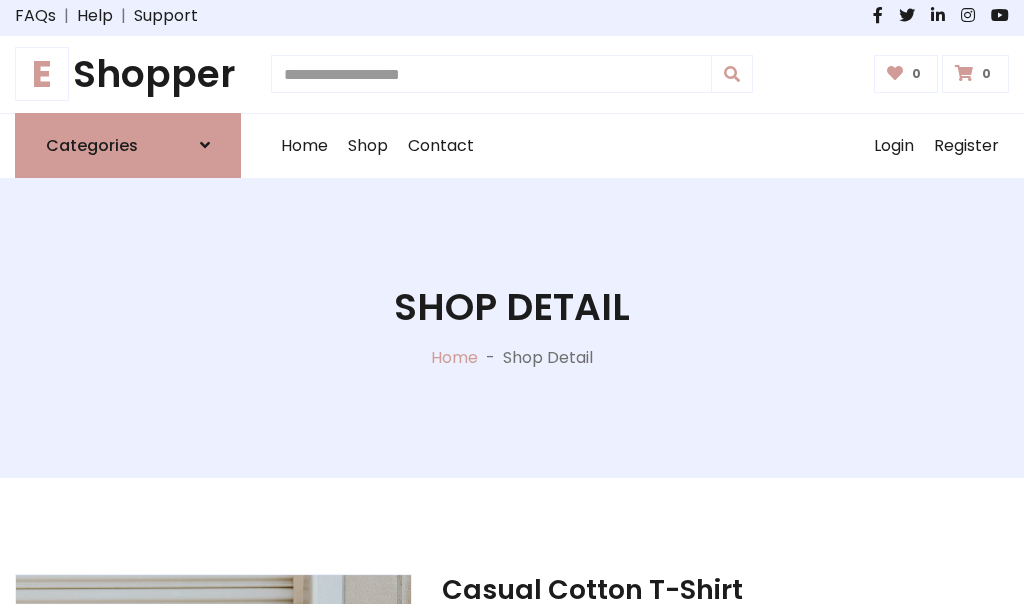 click on "Shop Detail" at bounding box center [512, 307] 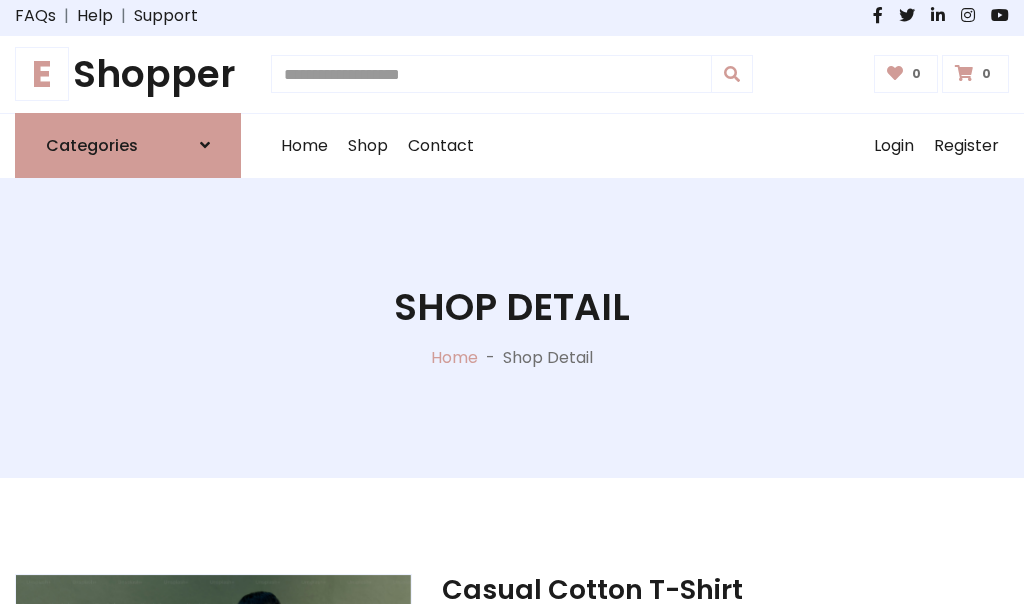 click on "Shop Detail" at bounding box center (512, 307) 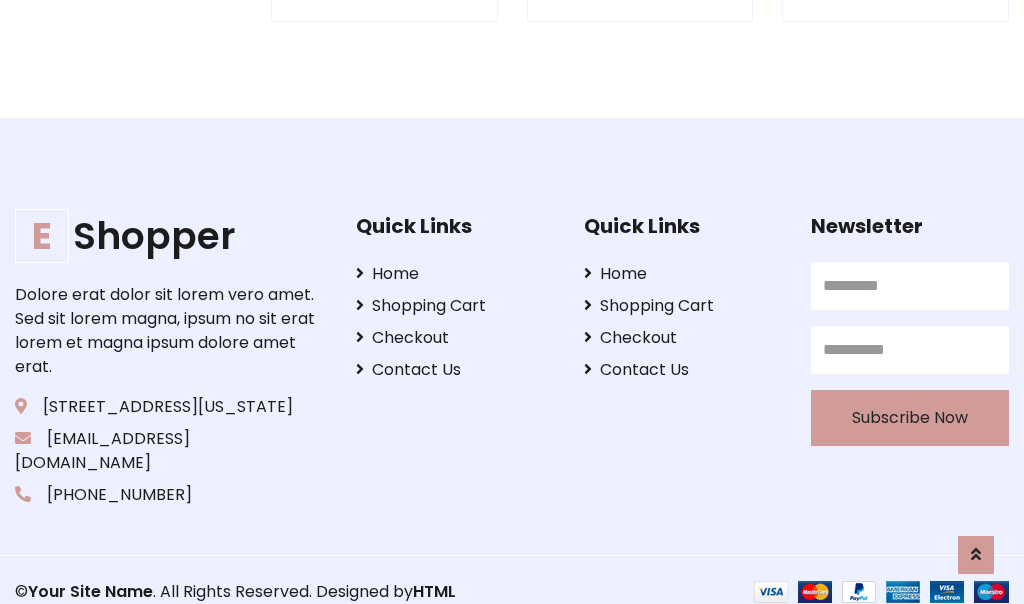 scroll, scrollTop: 0, scrollLeft: 0, axis: both 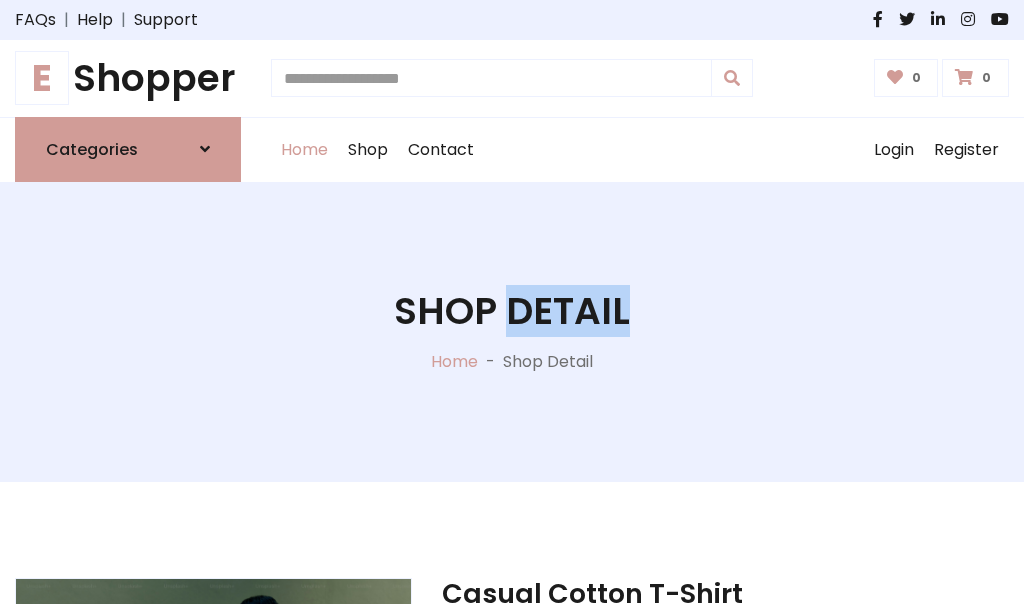 click on "Home" at bounding box center (304, 150) 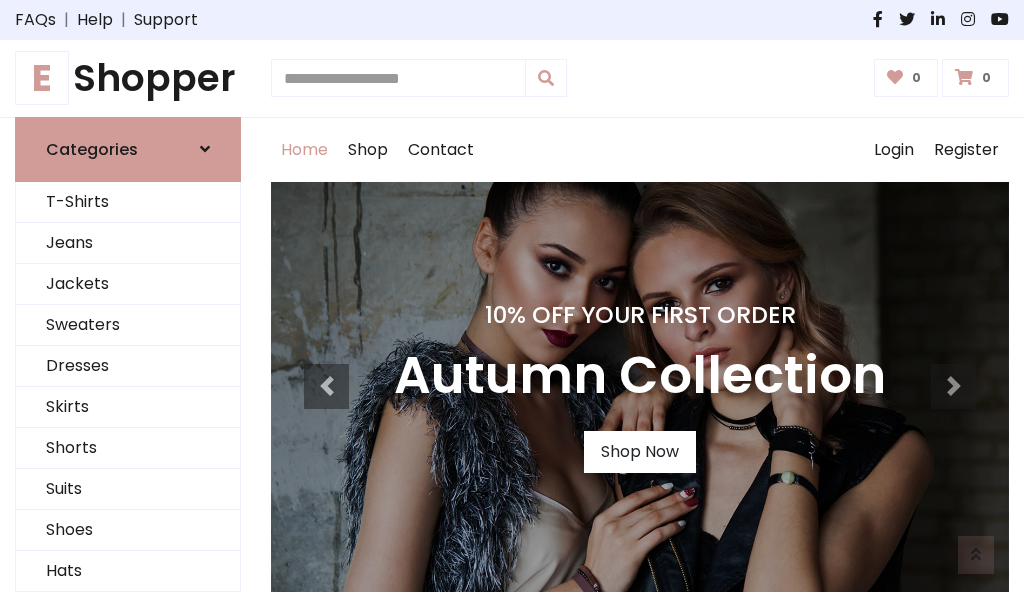 scroll, scrollTop: 1633, scrollLeft: 0, axis: vertical 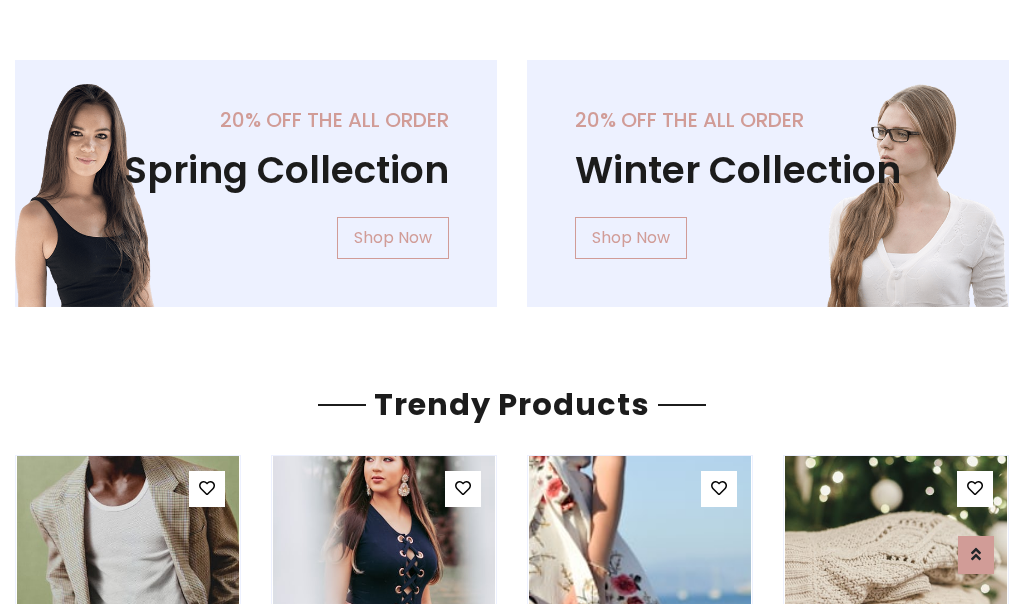 click on "Your Site Name" at bounding box center (120, 3204) 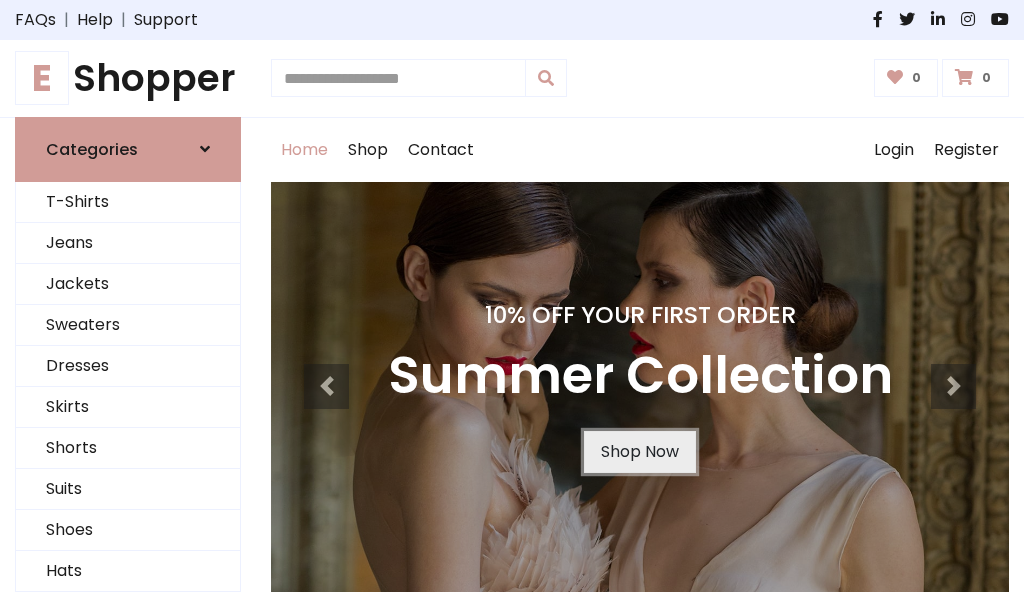 click on "Shop Now" at bounding box center [640, 452] 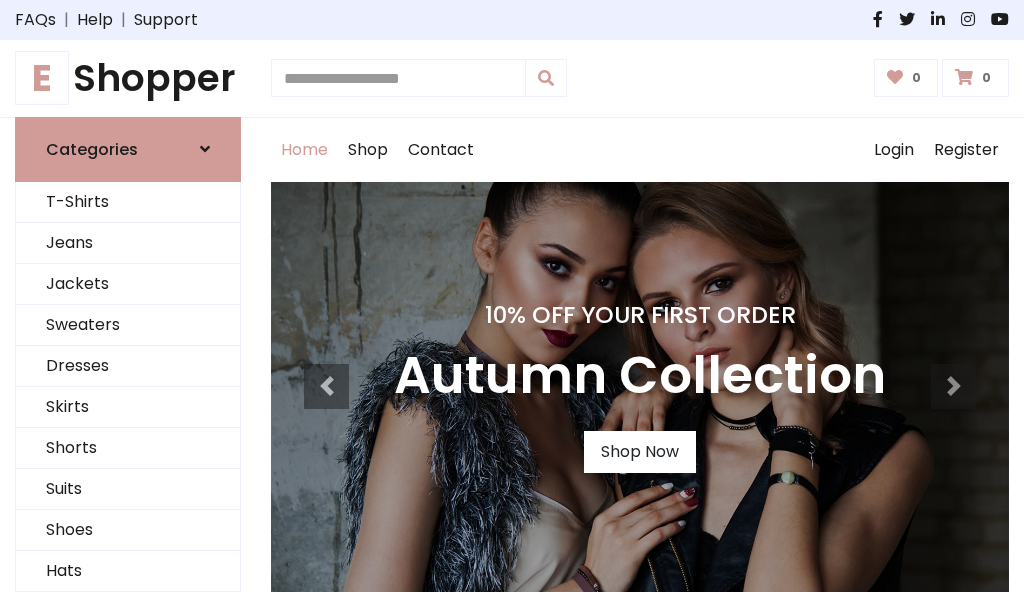 scroll, scrollTop: 0, scrollLeft: 0, axis: both 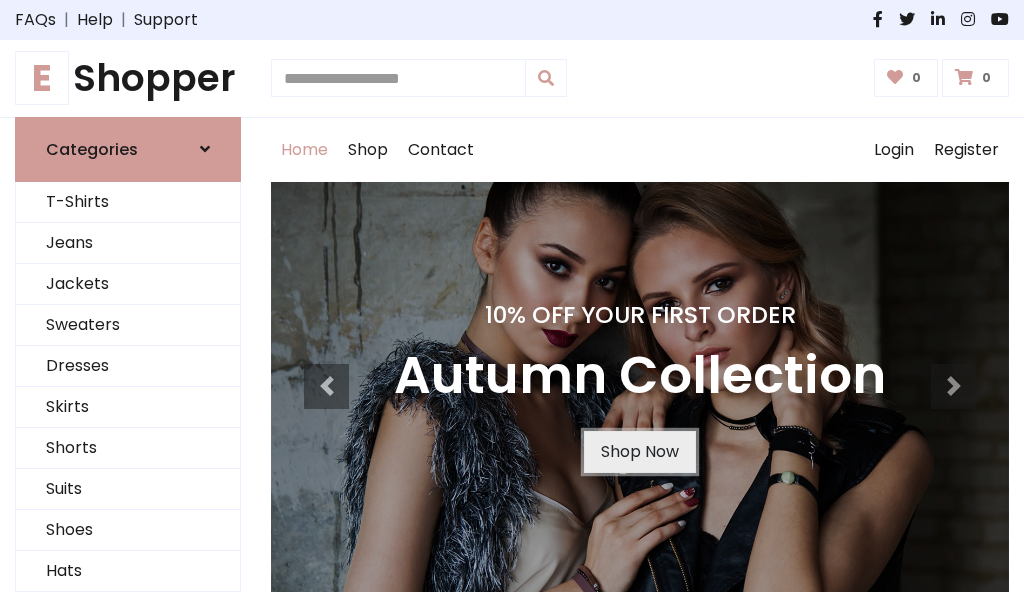 click on "Shop Now" at bounding box center [640, 452] 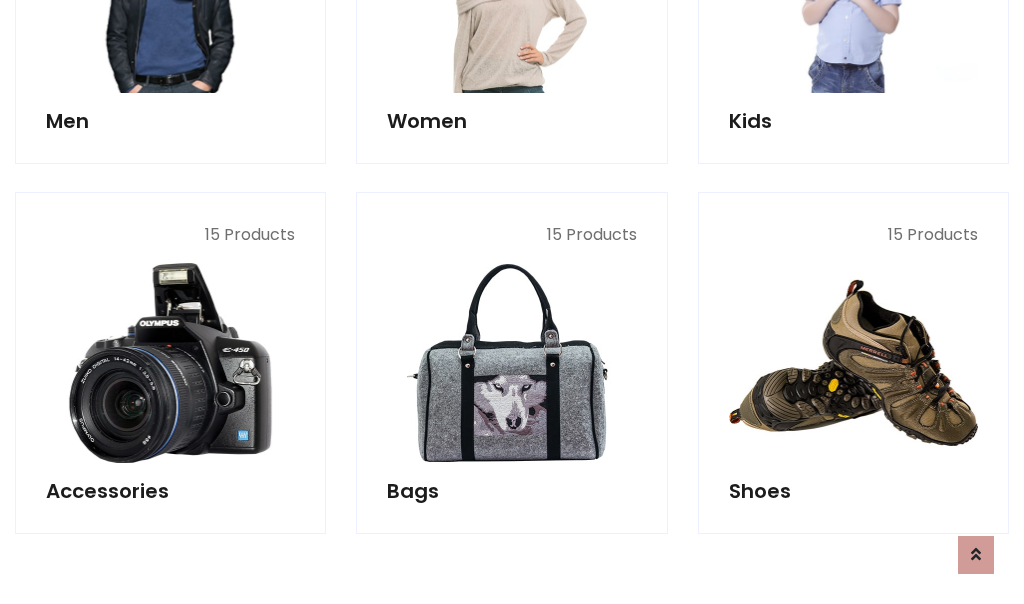 scroll, scrollTop: 1994, scrollLeft: 0, axis: vertical 